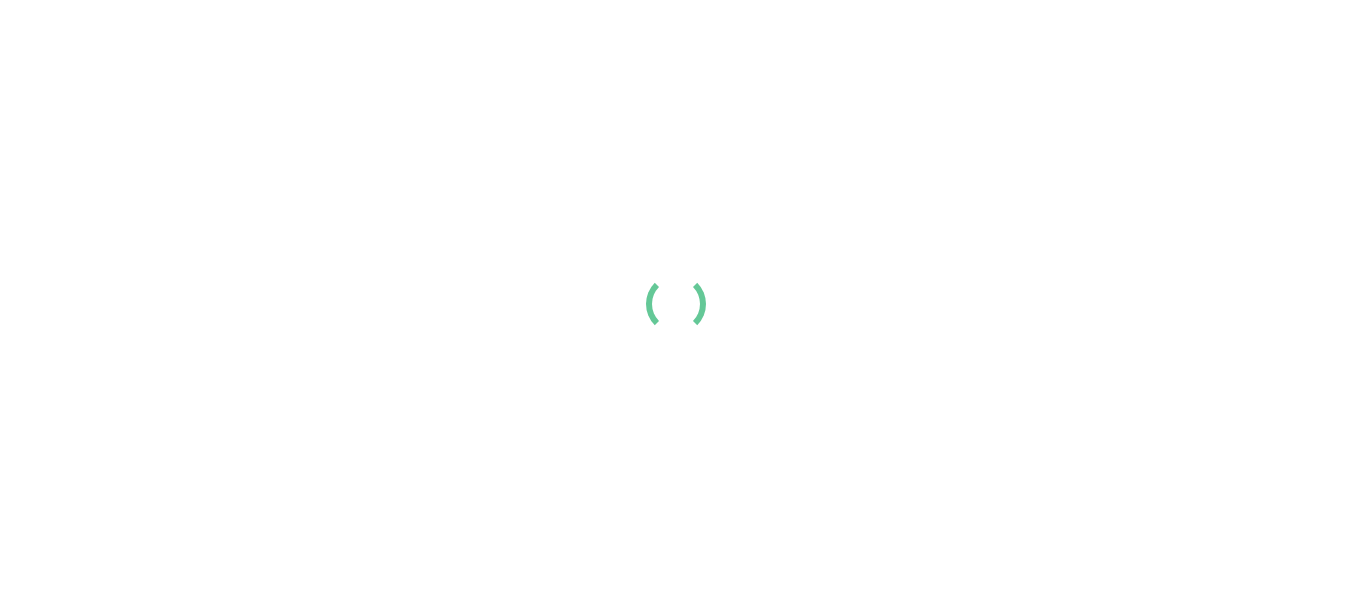 scroll, scrollTop: 0, scrollLeft: 0, axis: both 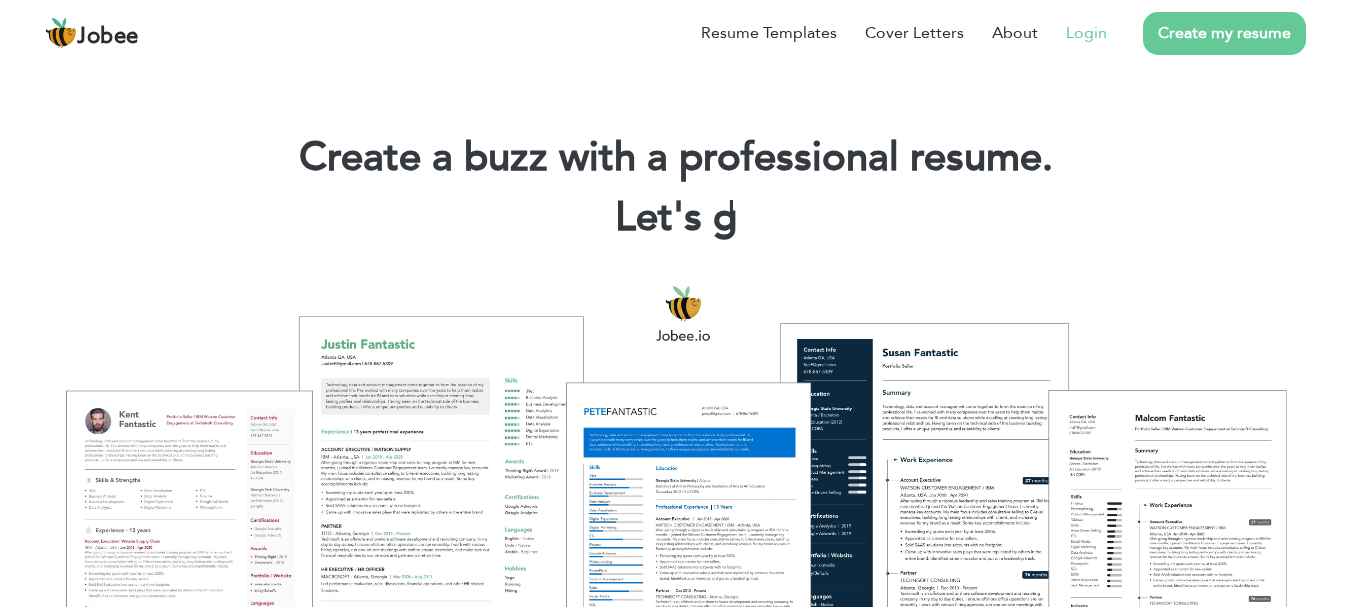 click on "Login" at bounding box center [1086, 33] 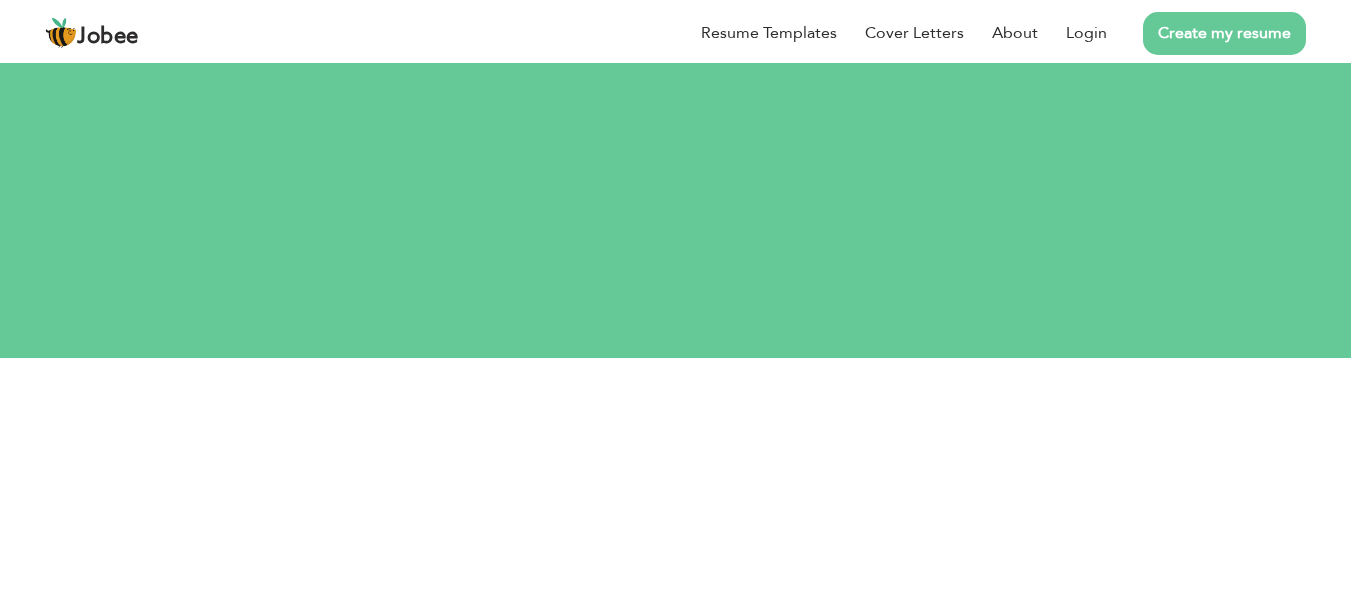 scroll, scrollTop: 0, scrollLeft: 0, axis: both 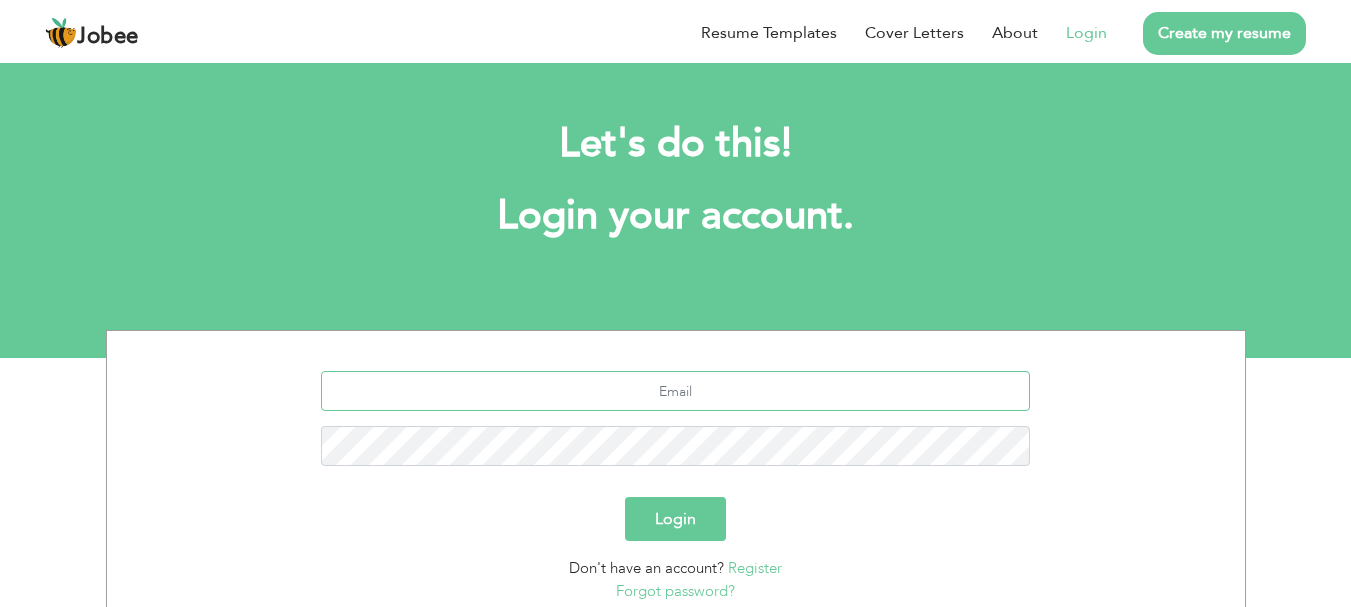 click at bounding box center [675, 391] 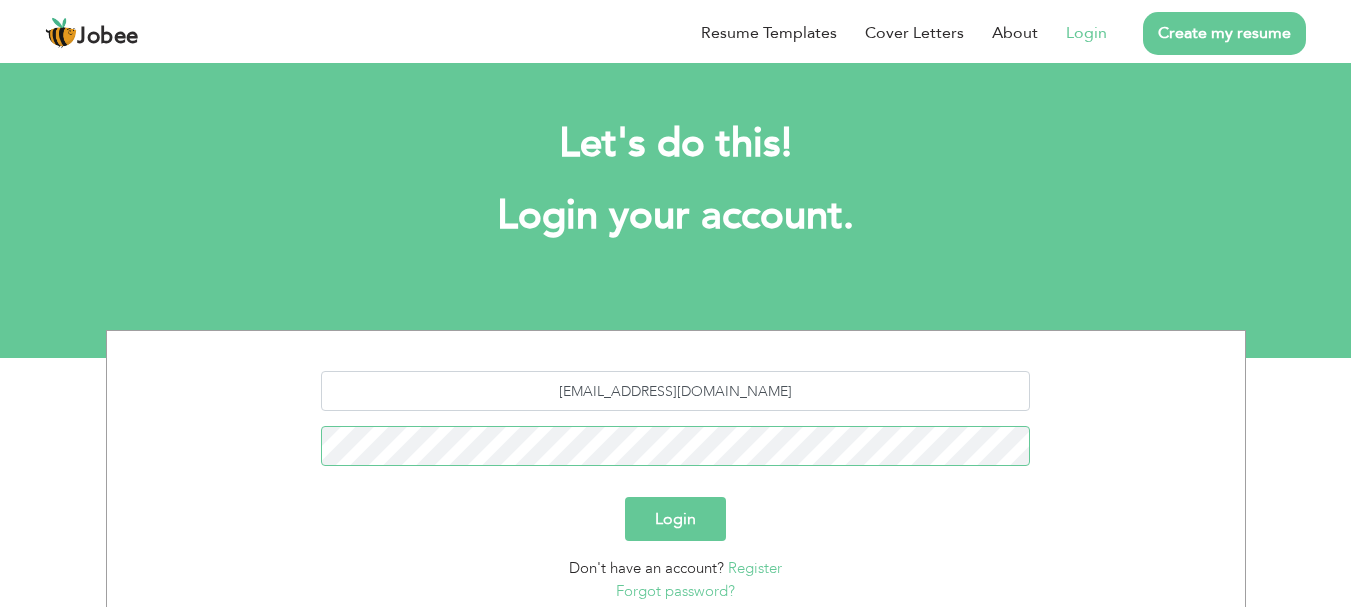 click on "Login" at bounding box center (675, 519) 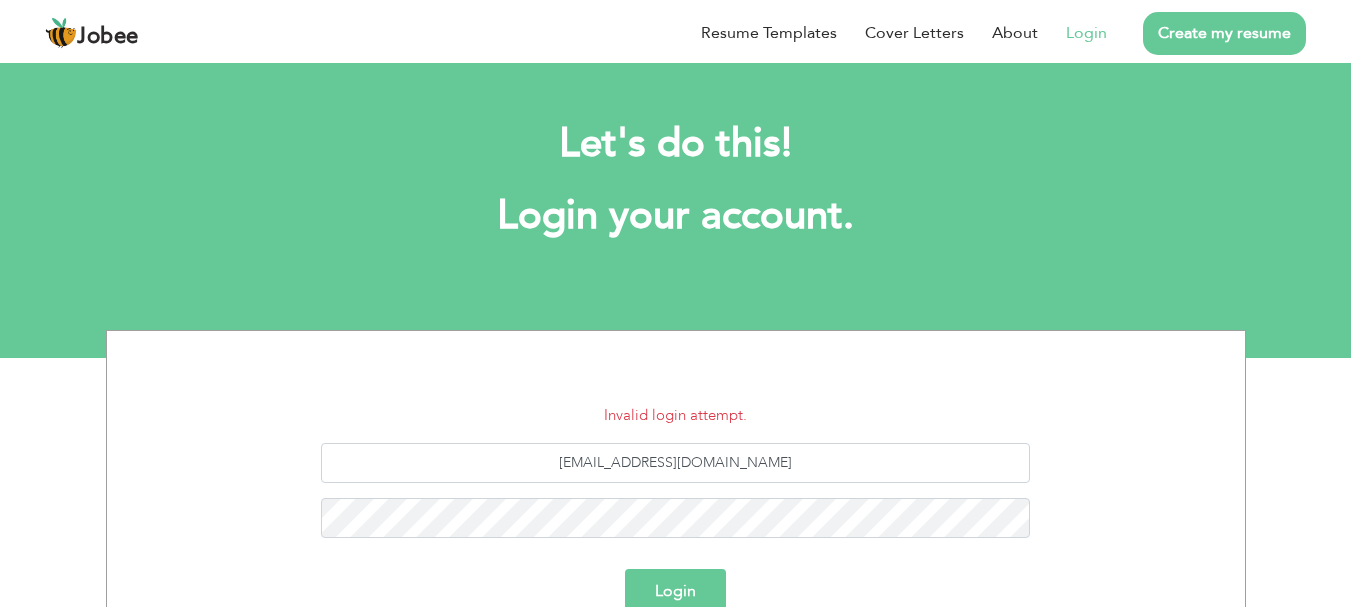 scroll, scrollTop: 0, scrollLeft: 0, axis: both 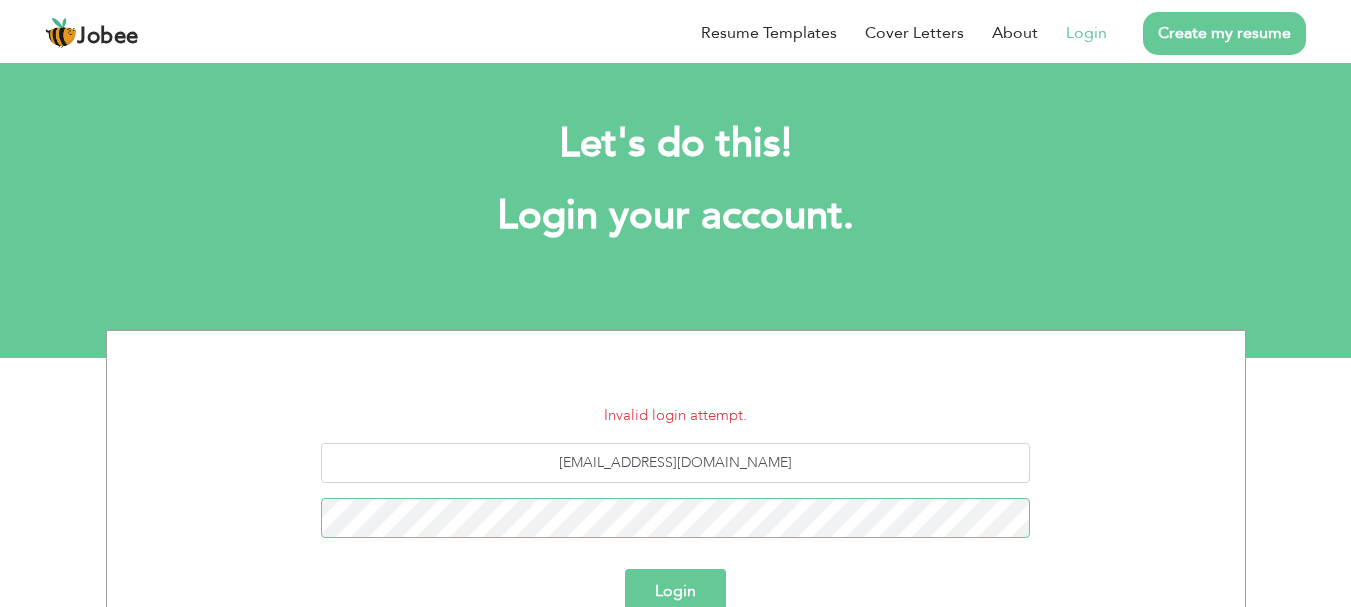 click on "Login" at bounding box center [675, 591] 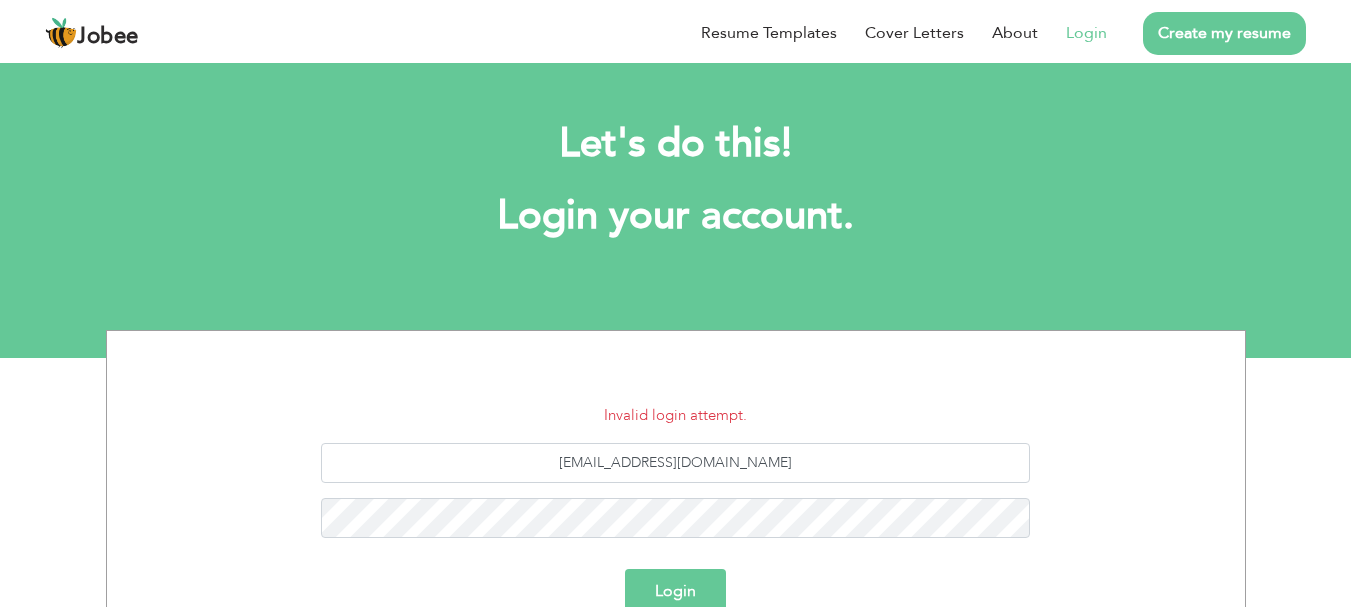 scroll, scrollTop: 0, scrollLeft: 0, axis: both 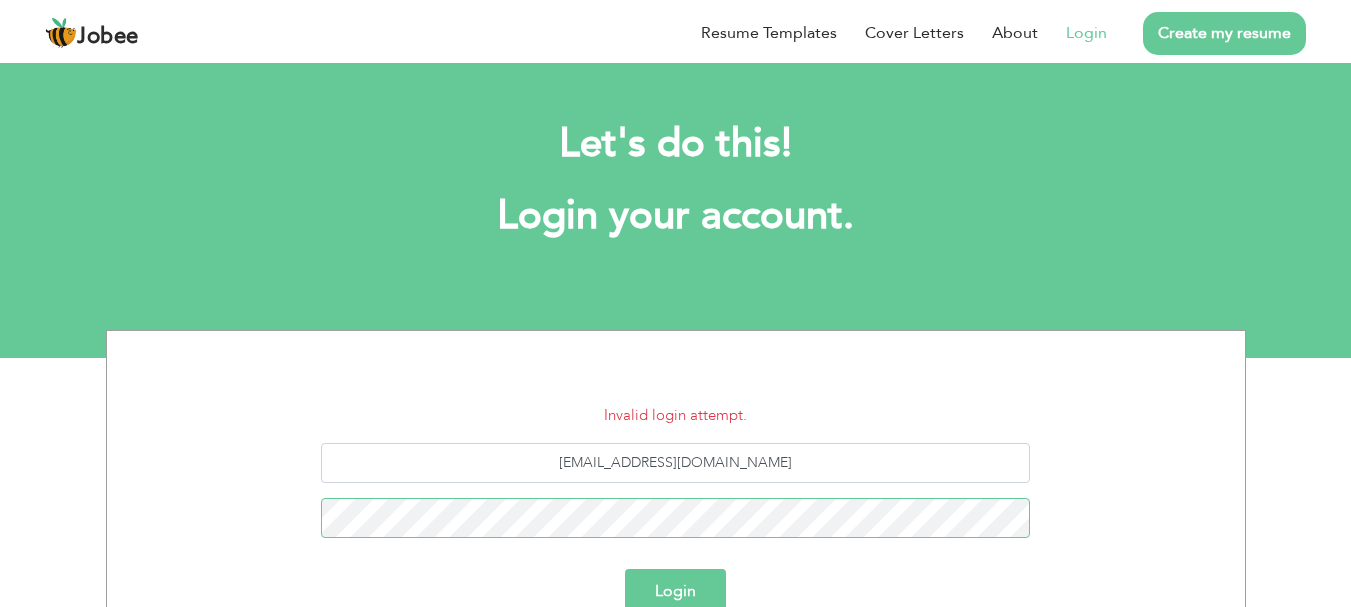 click on "Login" at bounding box center (675, 591) 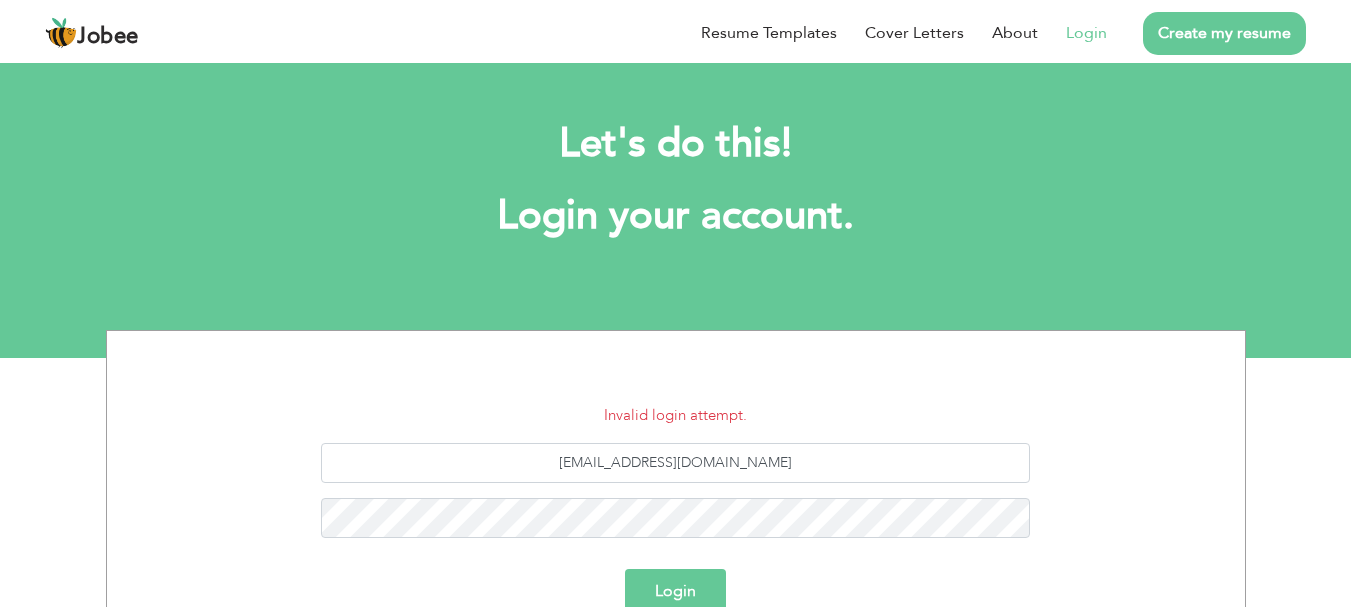 scroll, scrollTop: 0, scrollLeft: 0, axis: both 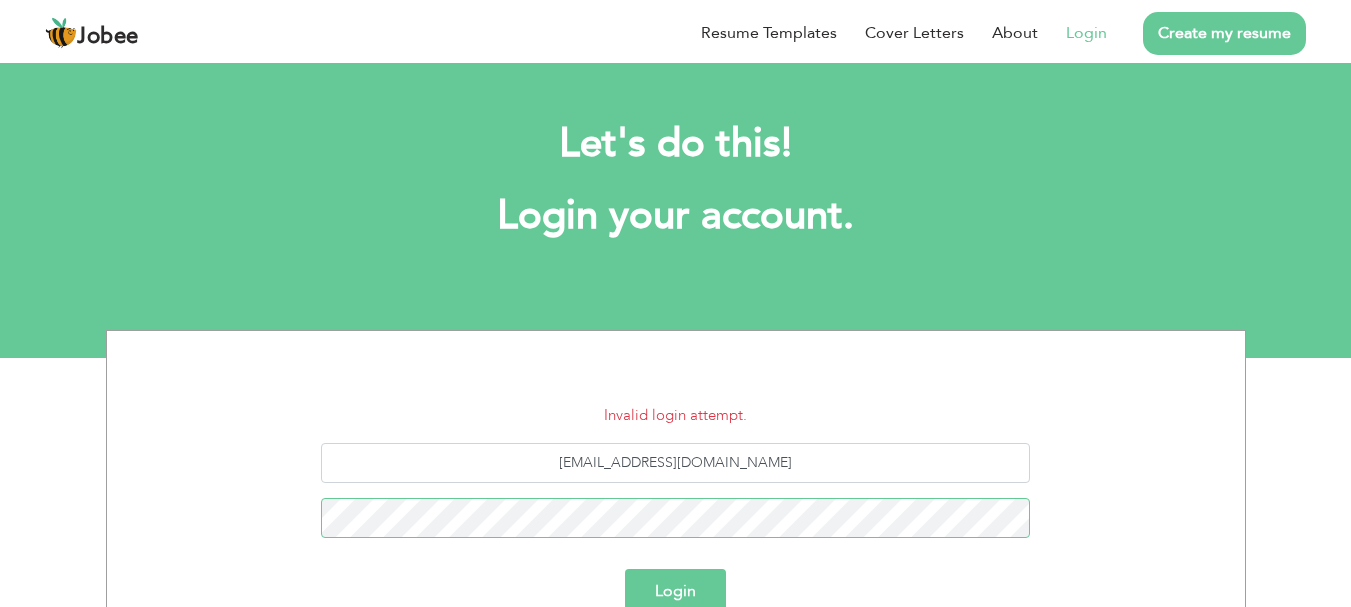 click on "Login" at bounding box center (675, 591) 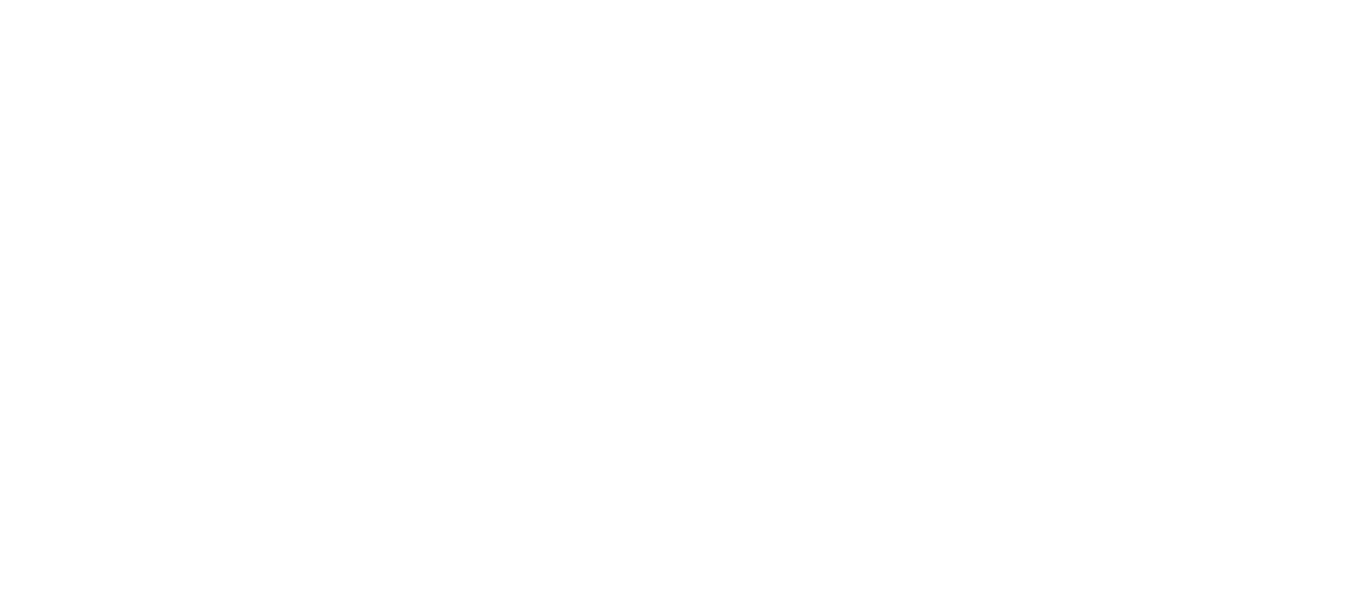 scroll, scrollTop: 0, scrollLeft: 0, axis: both 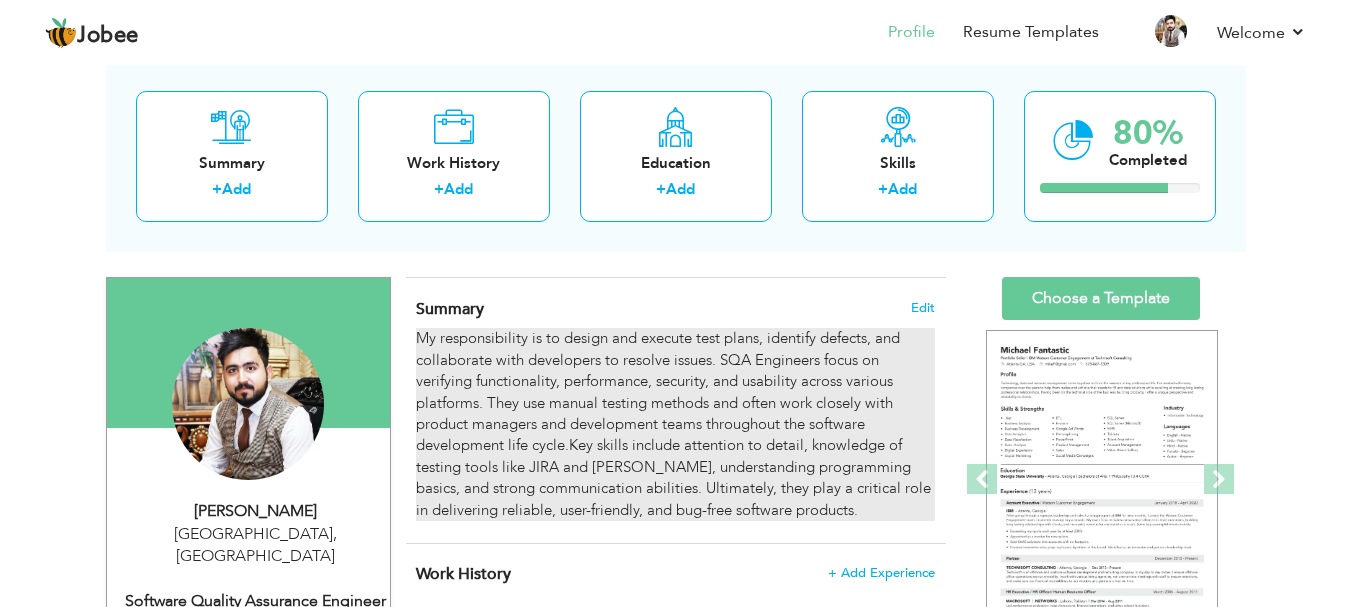 click on "My responsibility is to design and execute test plans, identify defects, and collaborate with developers to resolve issues. SQA Engineers focus on verifying functionality, performance, security, and usability across various platforms. They use manual testing methods and often work closely with product managers and development teams throughout the software development life cycle.Key skills include attention to detail, knowledge of testing tools like JIRA and TRELLO, understanding programming basics, and strong communication abilities. Ultimately, they play a critical role in delivering reliable, user-friendly, and bug-free software products." at bounding box center [675, 424] 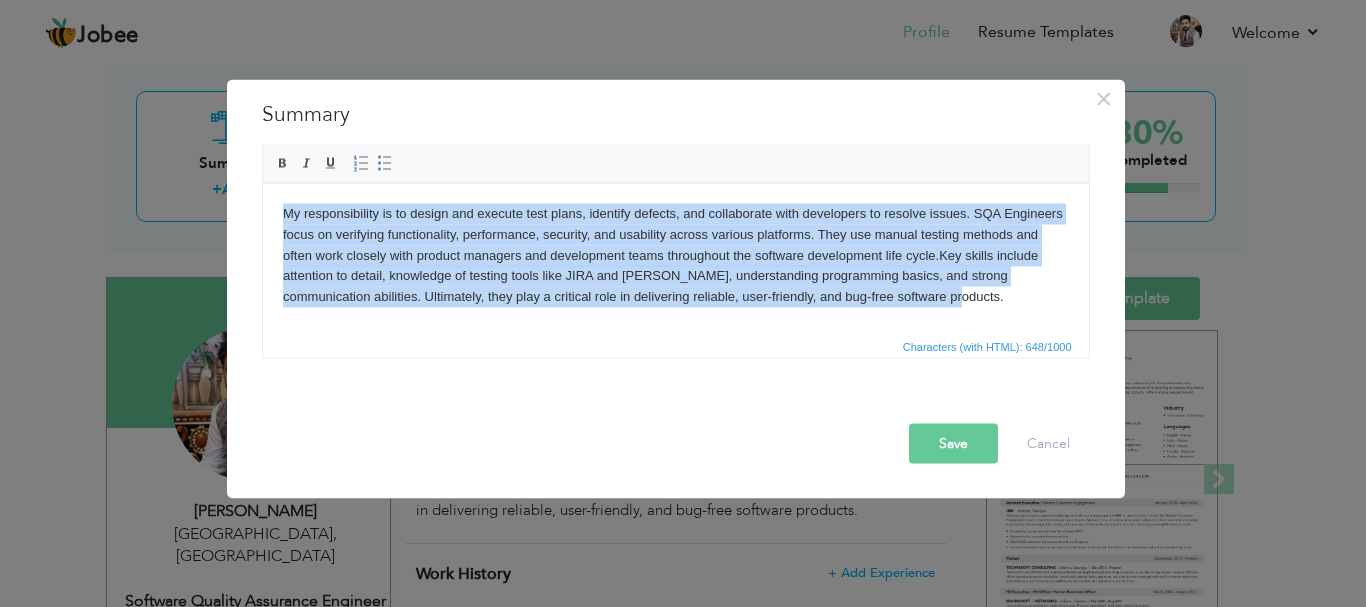 drag, startPoint x: 912, startPoint y: 298, endPoint x: 263, endPoint y: 220, distance: 653.6704 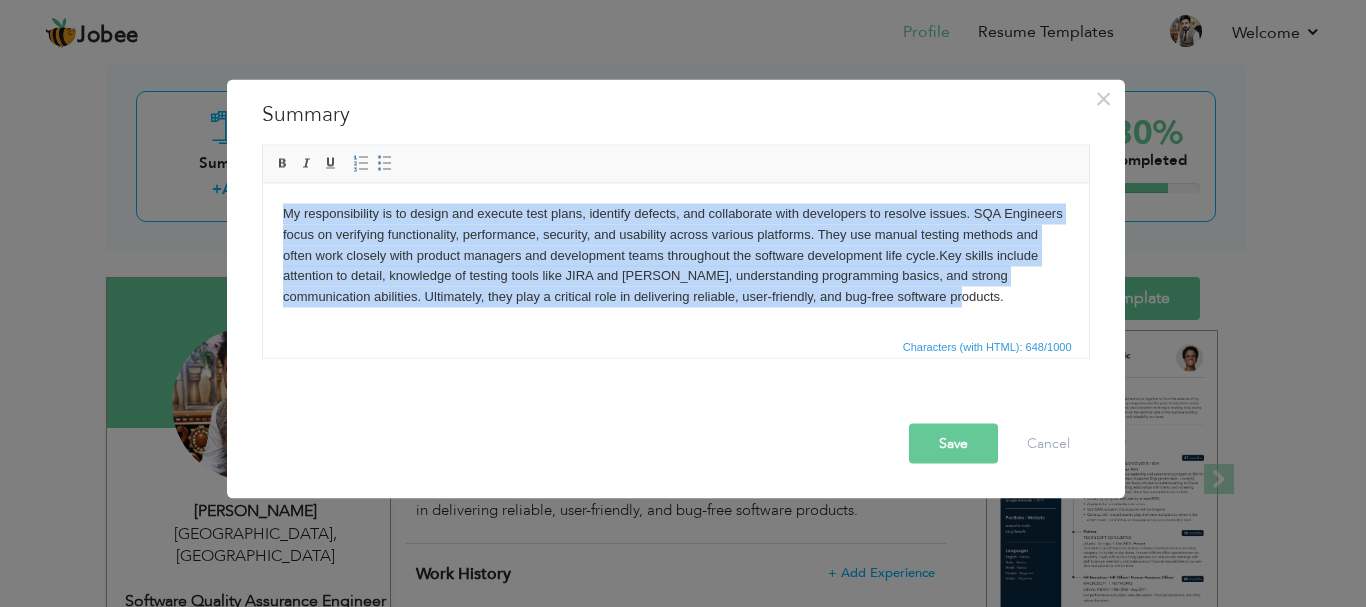 type 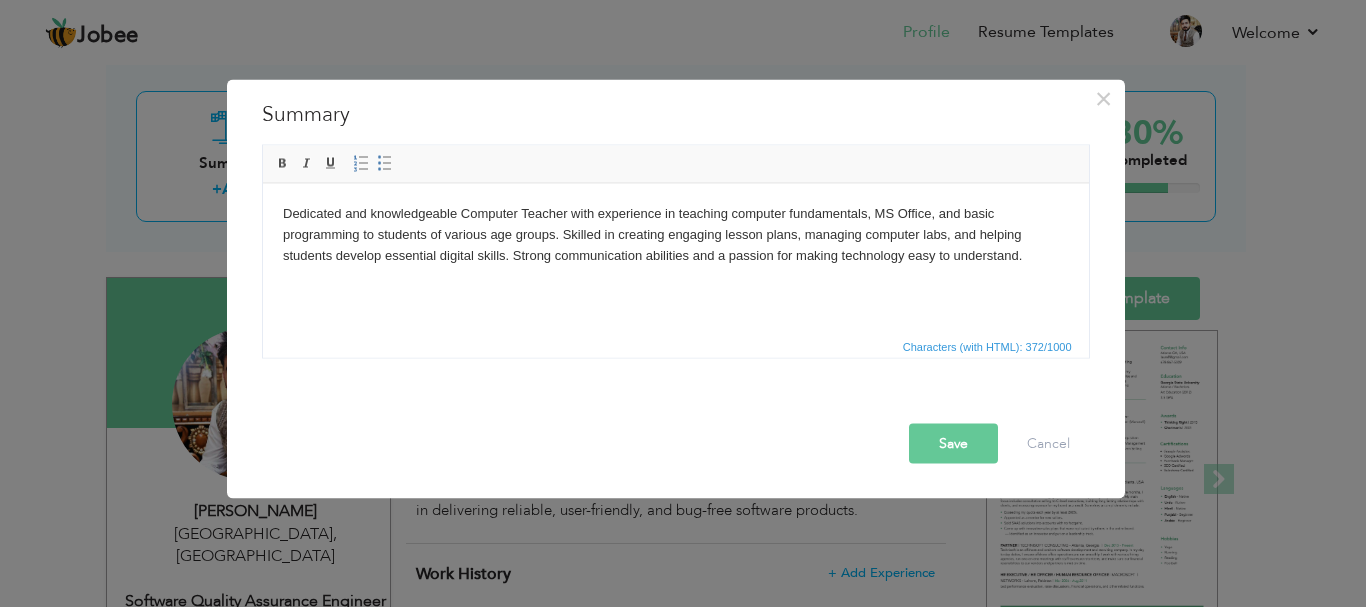 click on "Save" at bounding box center [953, 443] 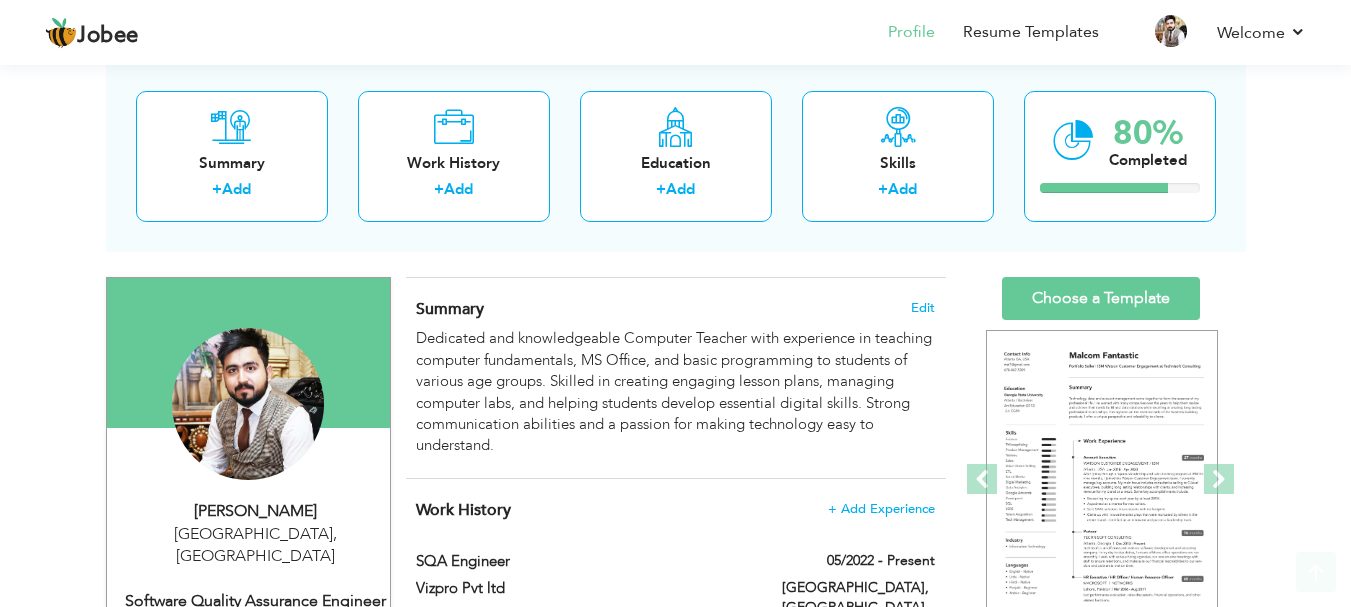 scroll, scrollTop: 800, scrollLeft: 0, axis: vertical 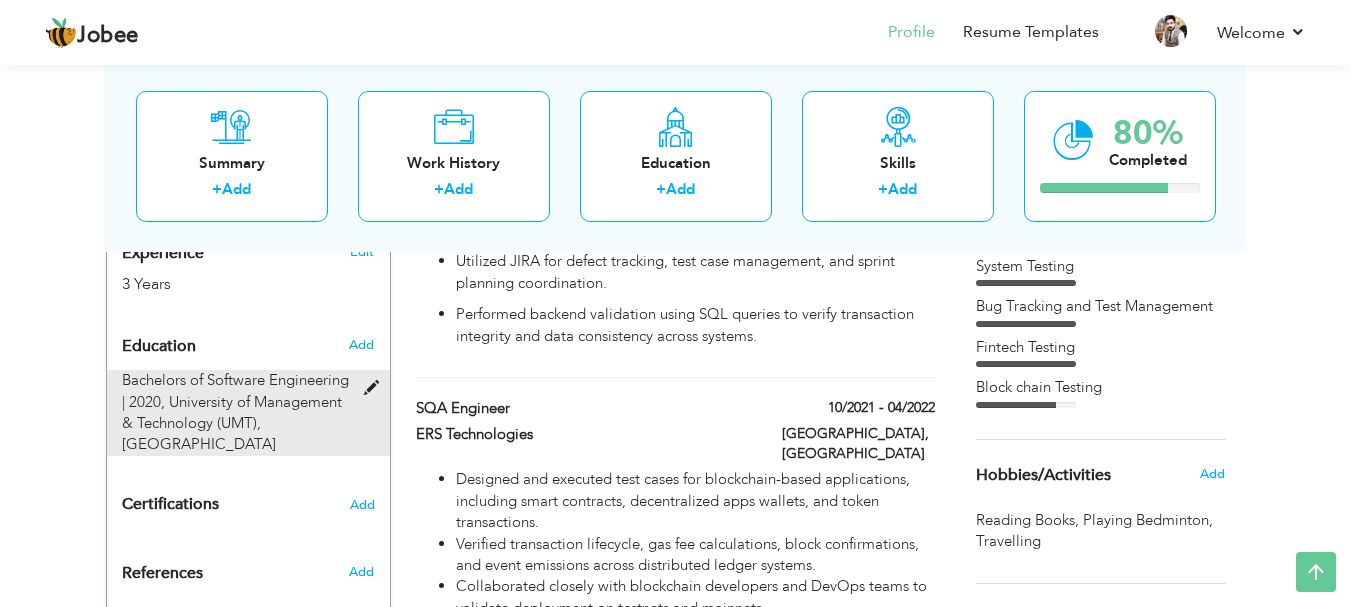 click at bounding box center [376, 388] 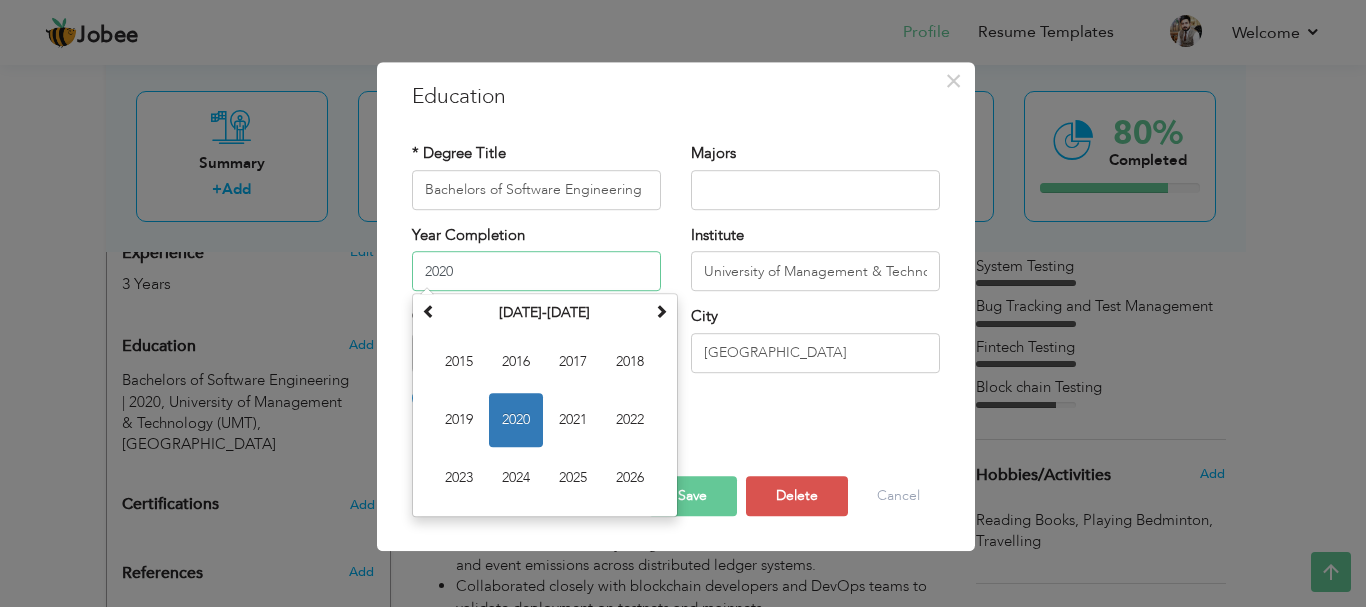 click on "2020" at bounding box center [536, 271] 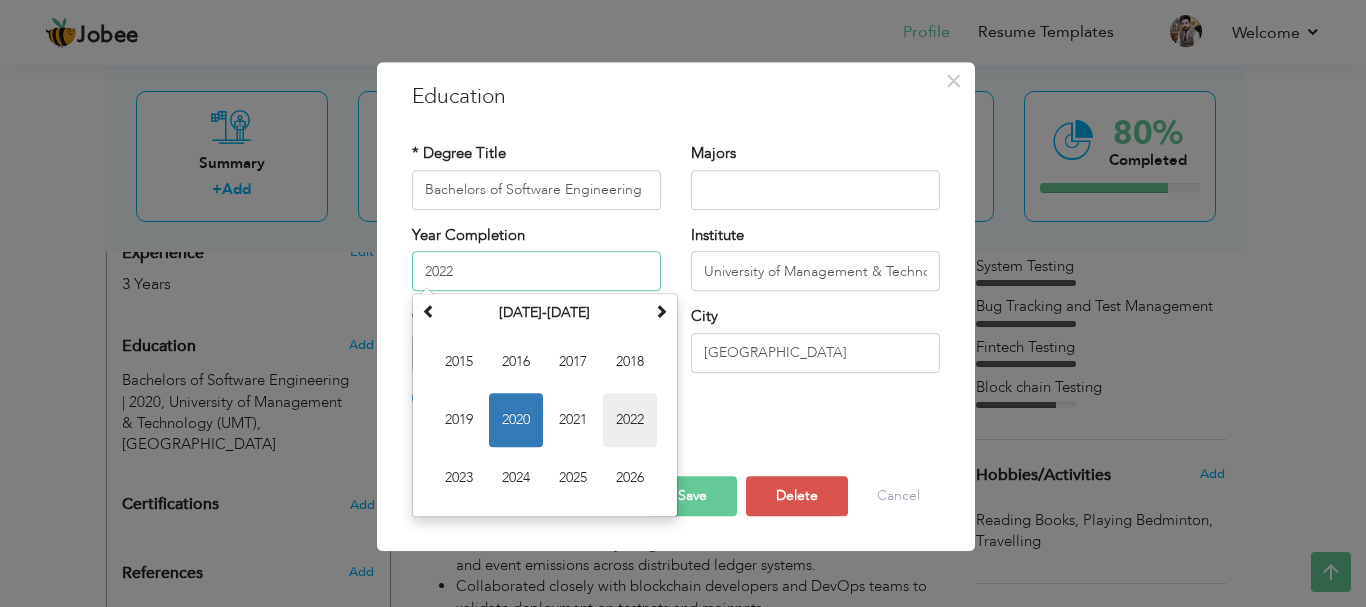 click on "2022" at bounding box center [630, 420] 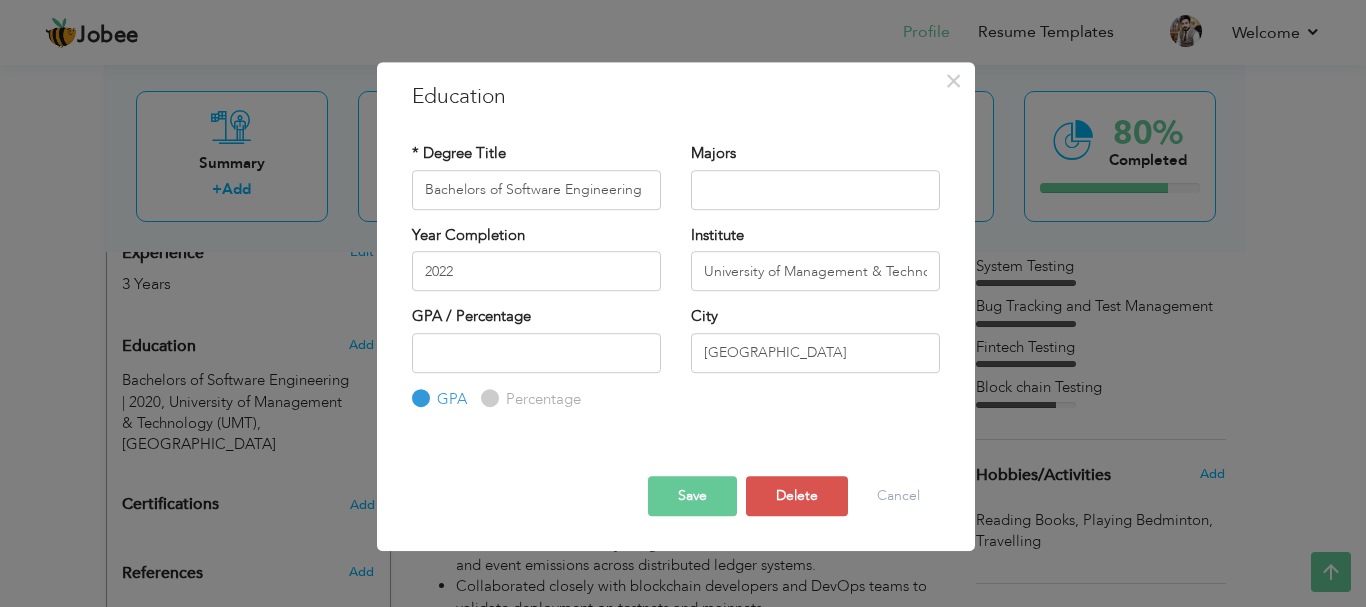 click on "Save" at bounding box center (692, 496) 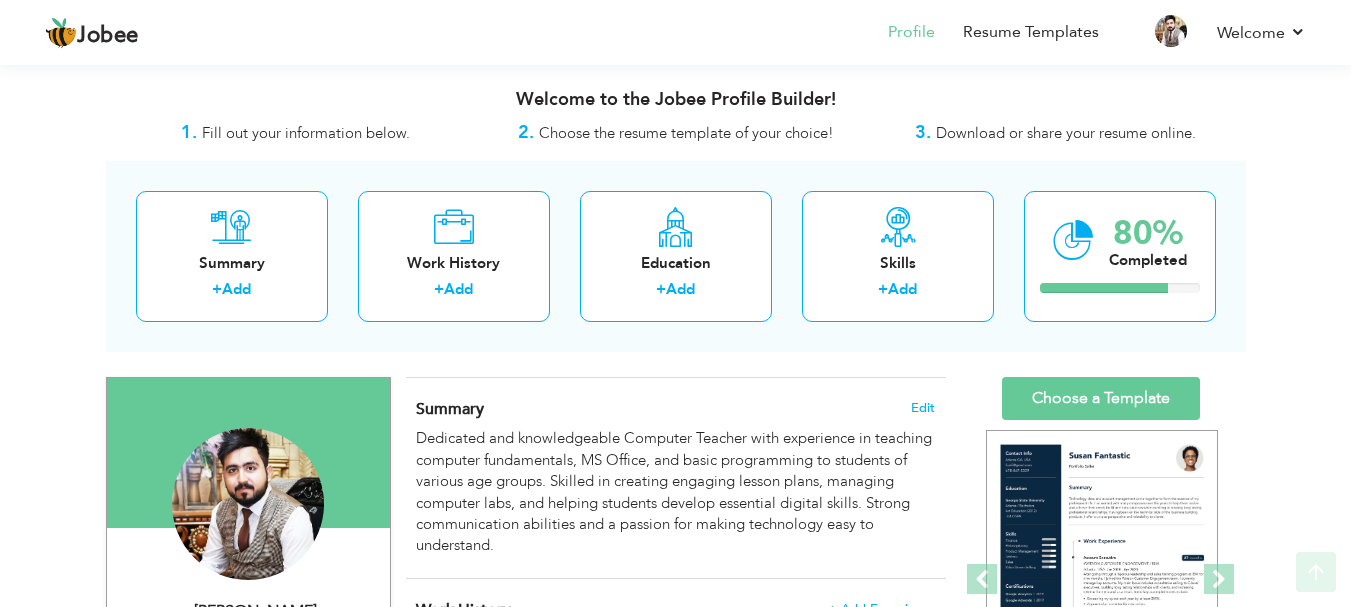 scroll, scrollTop: 900, scrollLeft: 0, axis: vertical 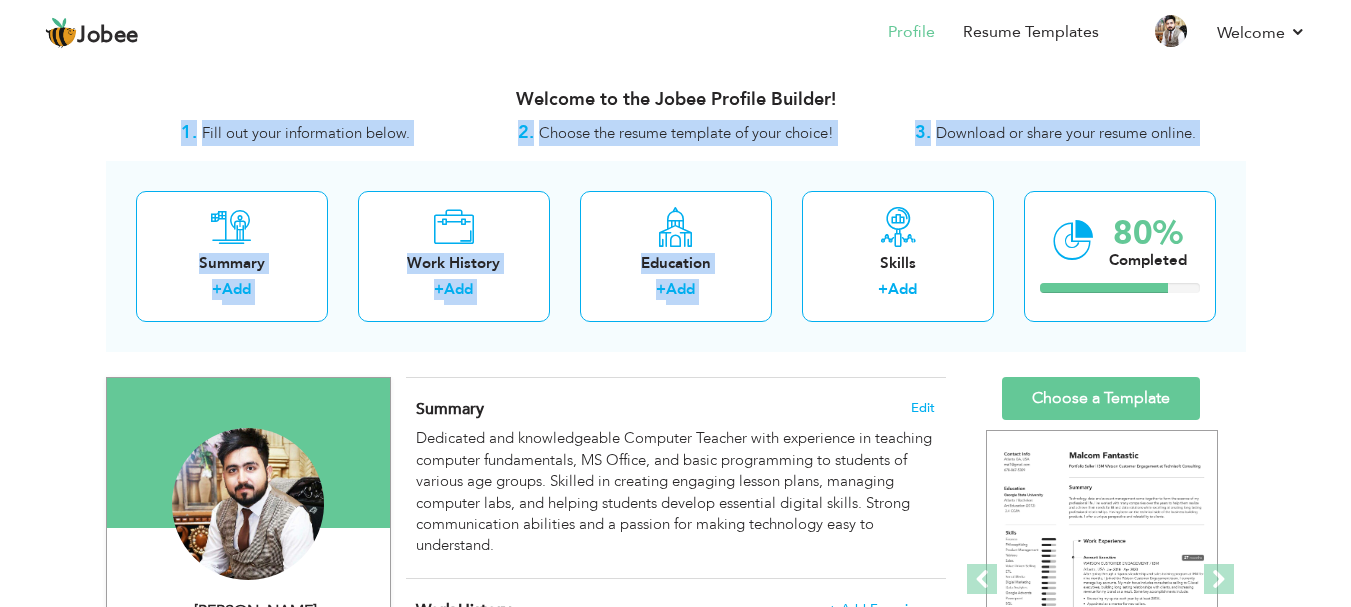 drag, startPoint x: 185, startPoint y: 122, endPoint x: 882, endPoint y: 156, distance: 697.8288 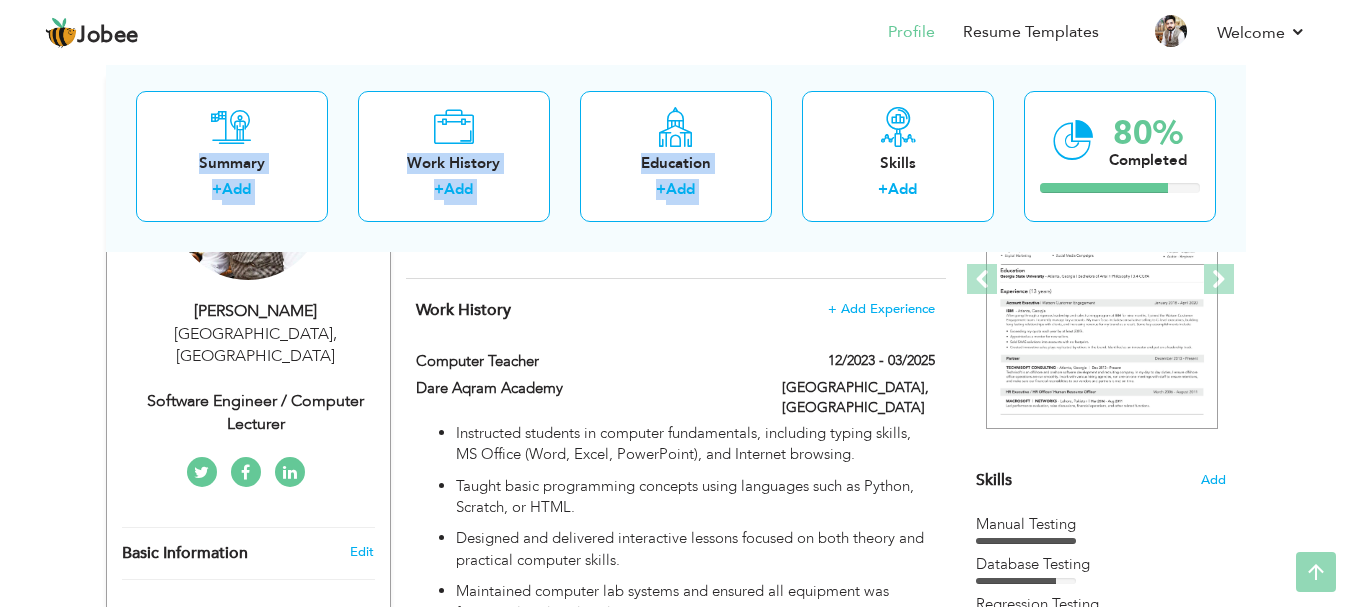 scroll, scrollTop: 0, scrollLeft: 0, axis: both 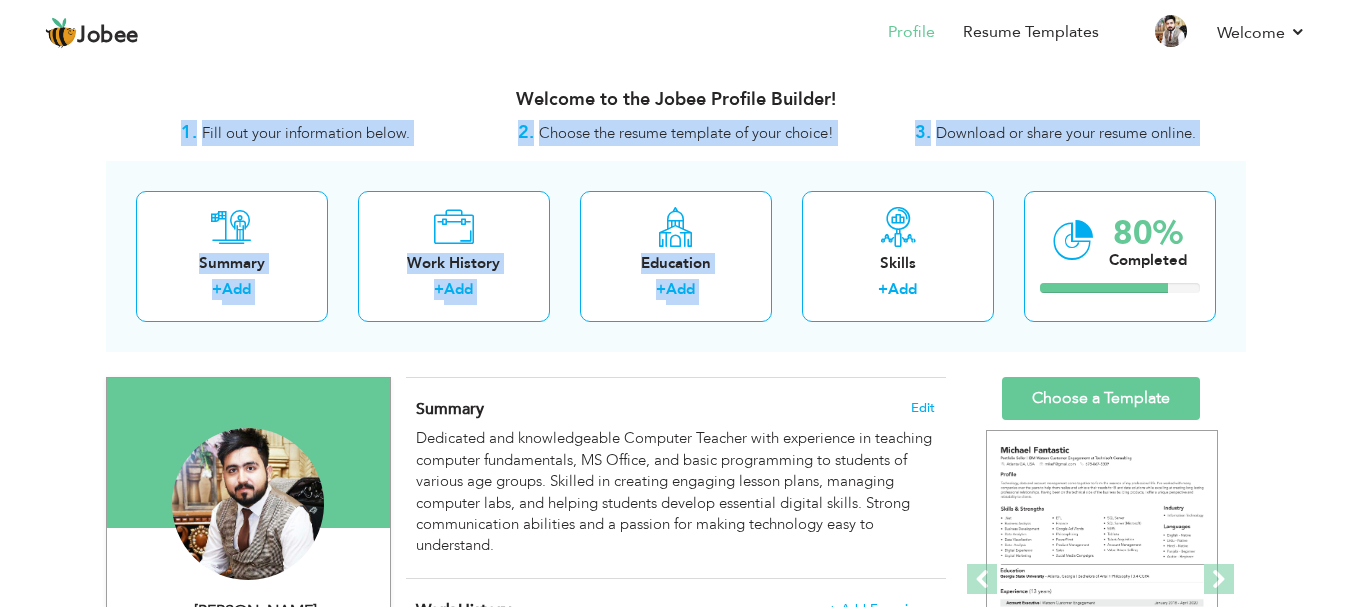 click on "View Resume
Export PDF
Profile
Summary
Public Link
Experience
Education
Awards
Work Histroy
Projects
Certifications
Skills
Preferred Job City" at bounding box center (675, 1502) 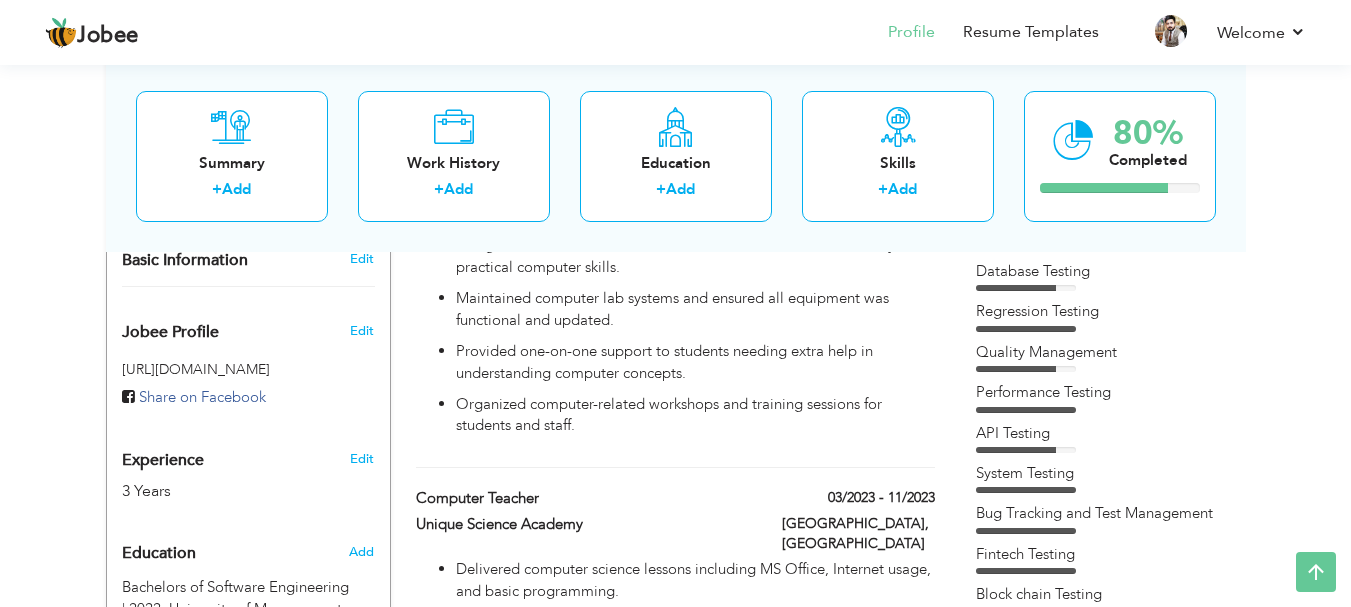 scroll, scrollTop: 0, scrollLeft: 0, axis: both 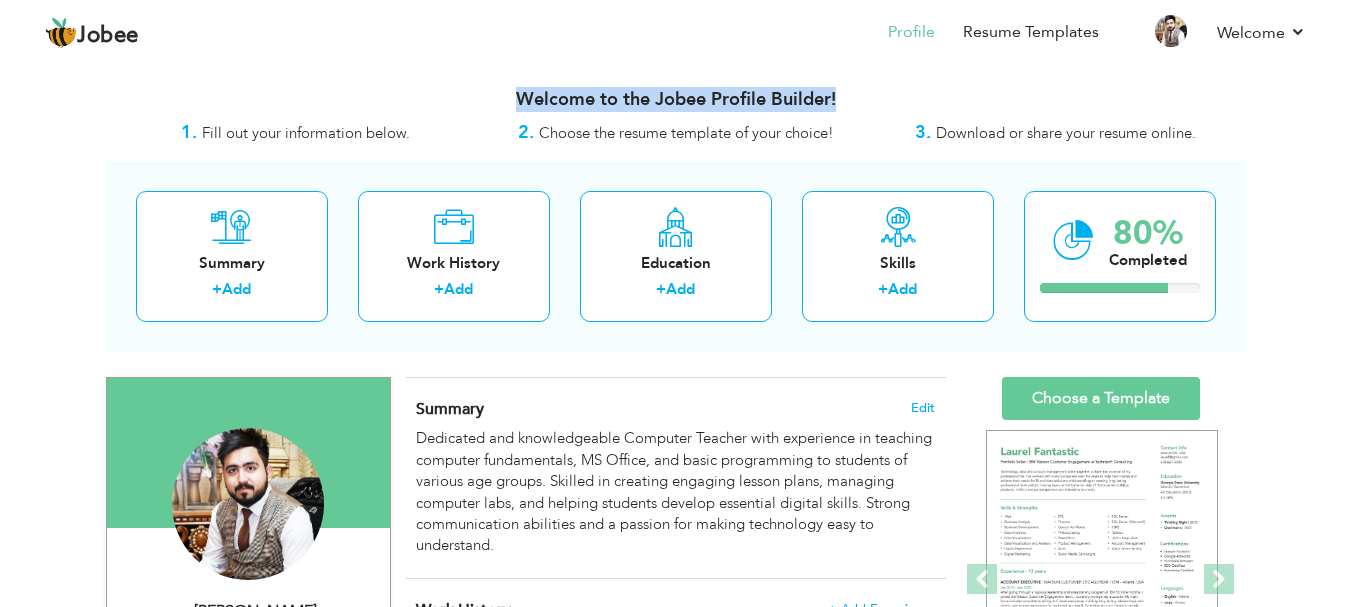 drag, startPoint x: 832, startPoint y: 86, endPoint x: 491, endPoint y: 87, distance: 341.00146 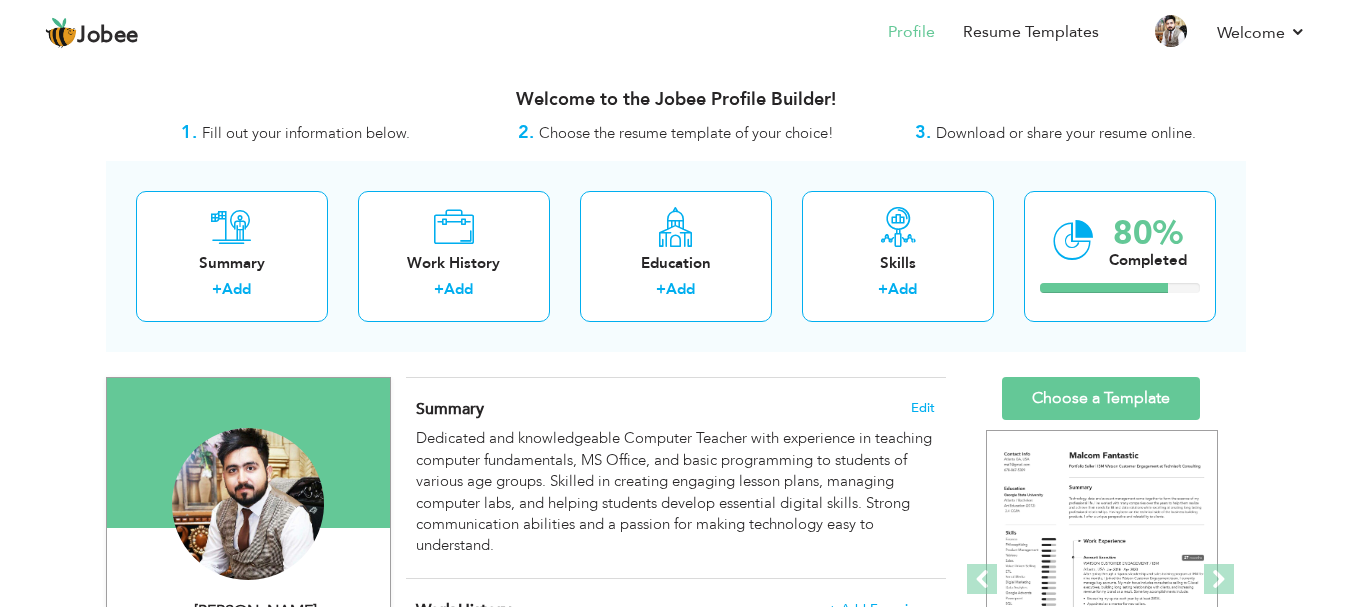 click on "View Resume
Export PDF
Profile
Summary
Public Link
Experience
Education
Awards
Work Histroy
Projects
Certifications
Skills
Preferred Job City" at bounding box center [675, 1502] 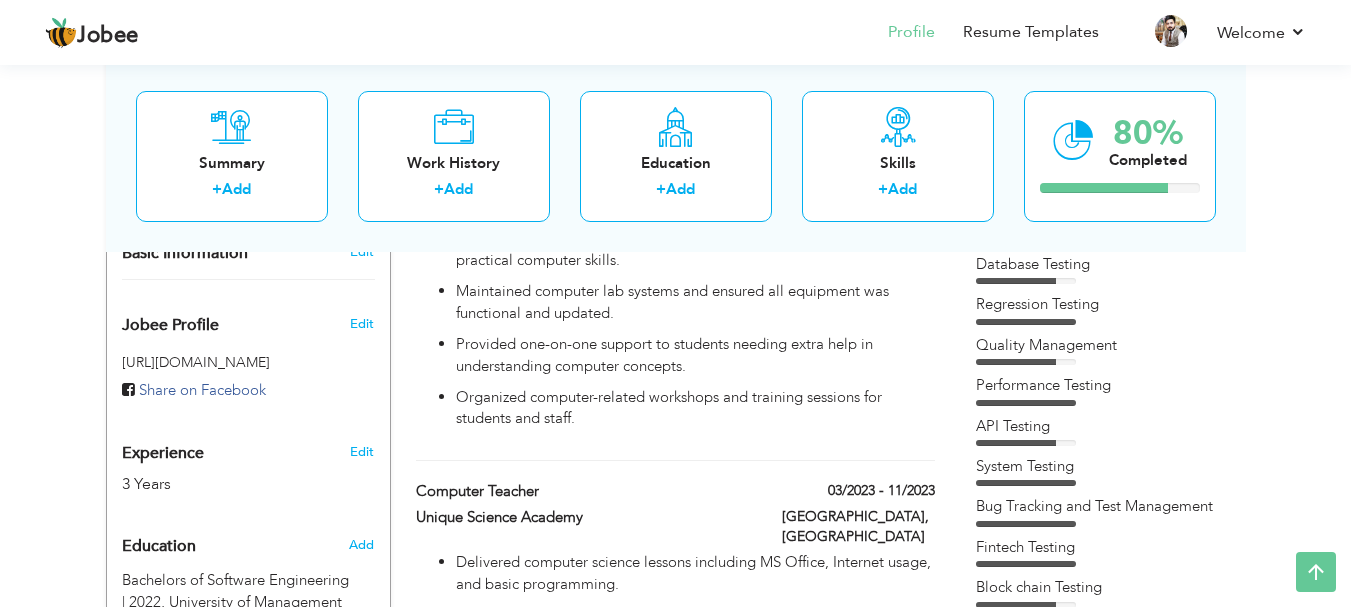 scroll, scrollTop: 0, scrollLeft: 0, axis: both 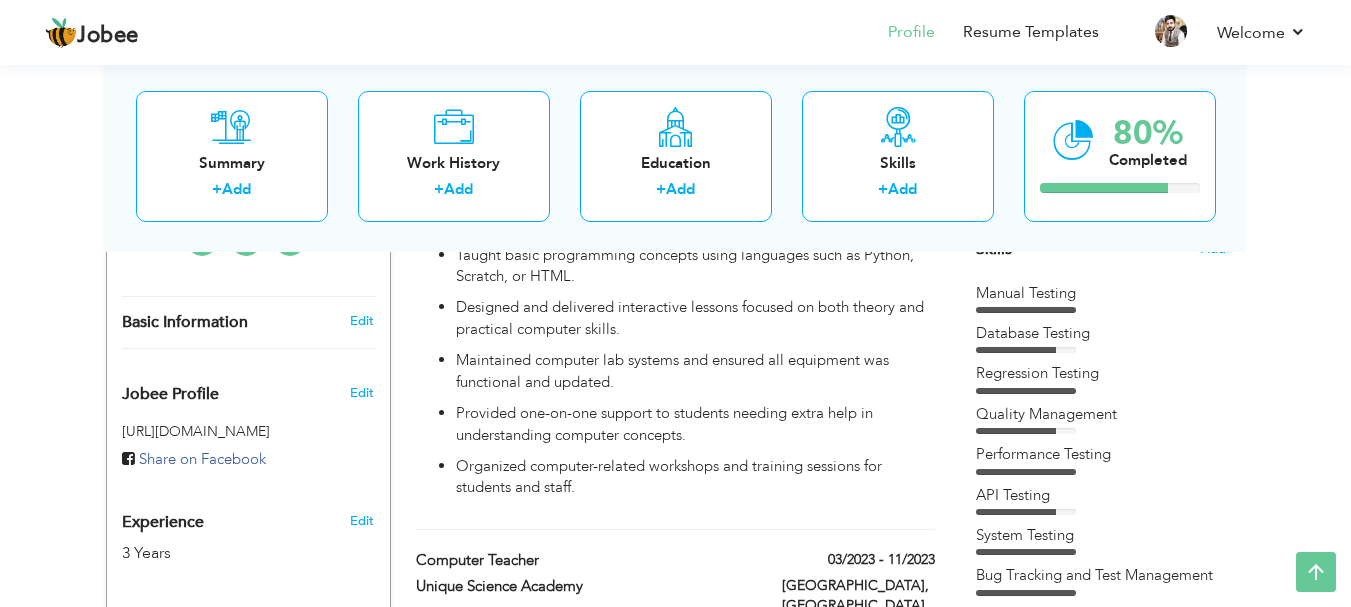 click on "Jobee
Profile
Resume Templates
Resume Templates
Cover Letters
About
My Resume
Welcome
Settings
Log off
Resume Created" at bounding box center [675, 32] 